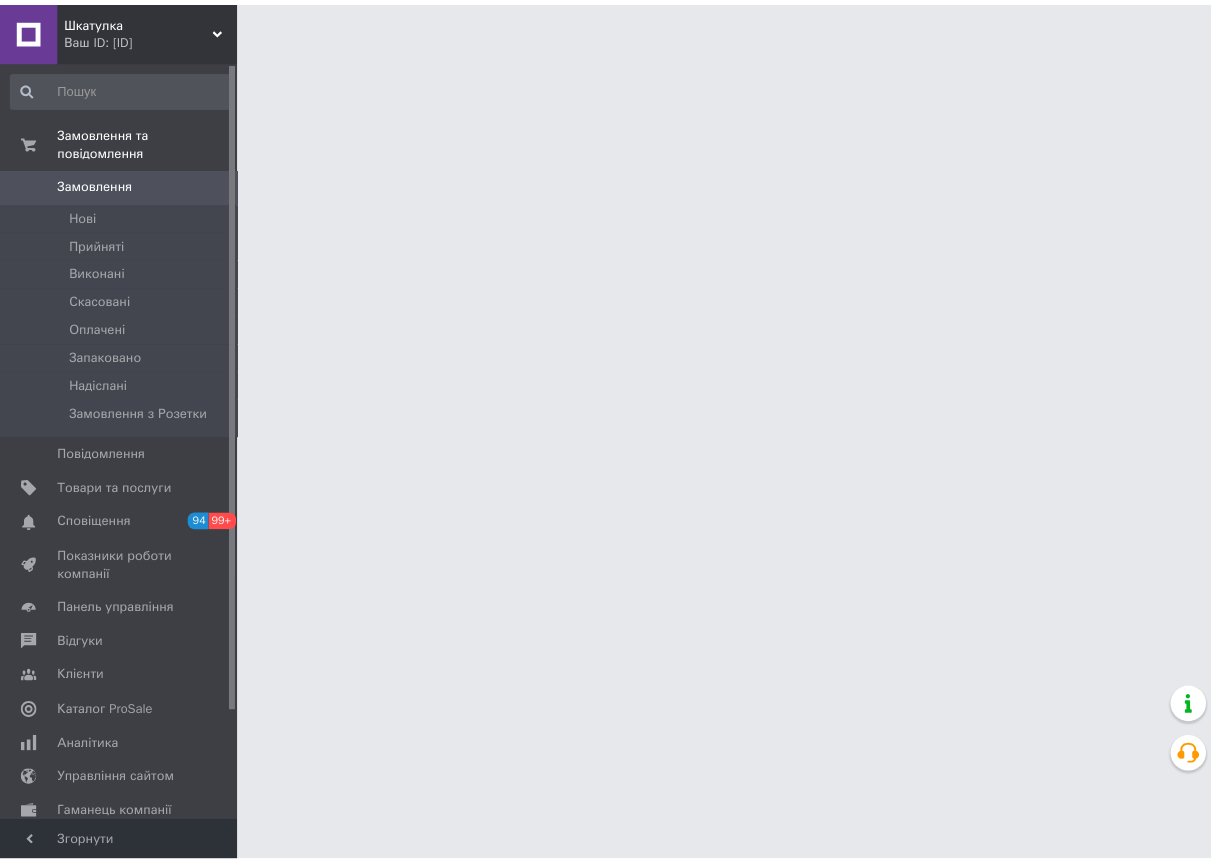 scroll, scrollTop: 0, scrollLeft: 0, axis: both 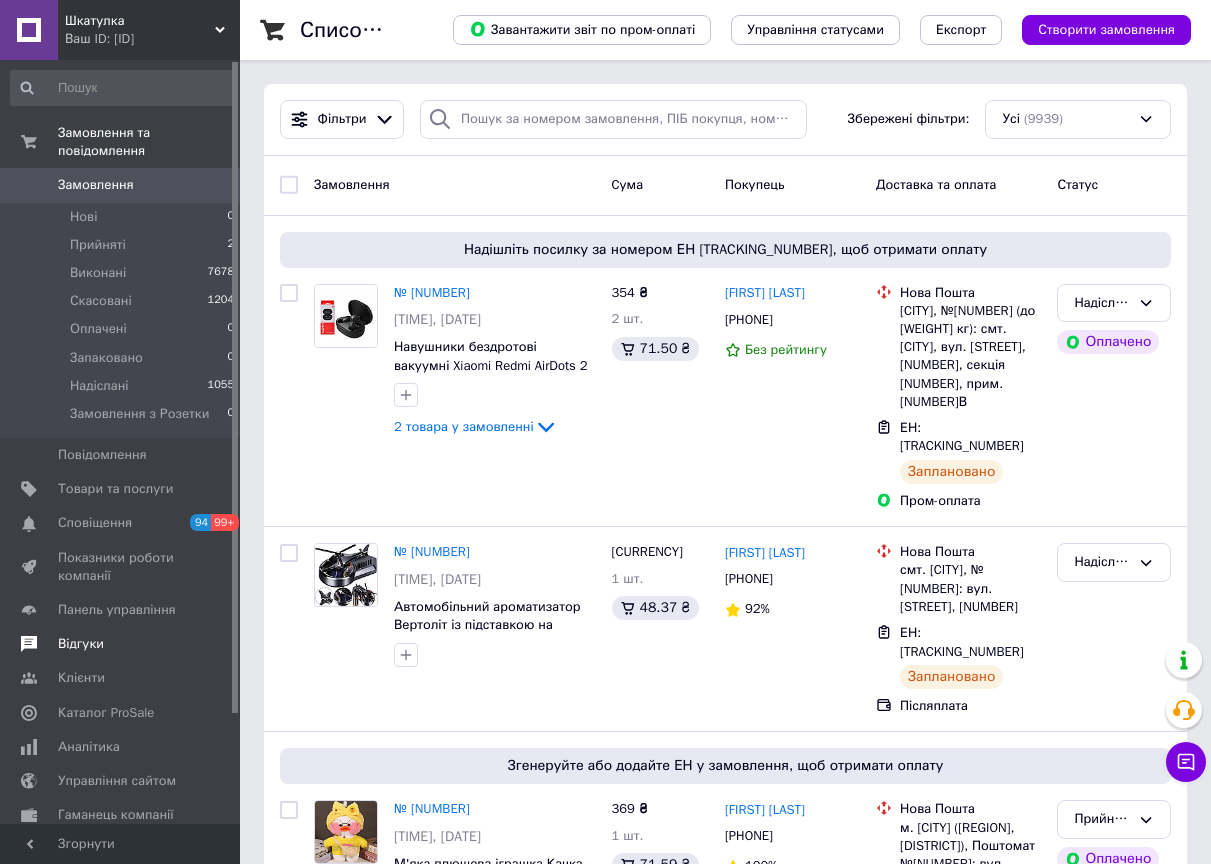 click on "Відгуки" at bounding box center (121, 644) 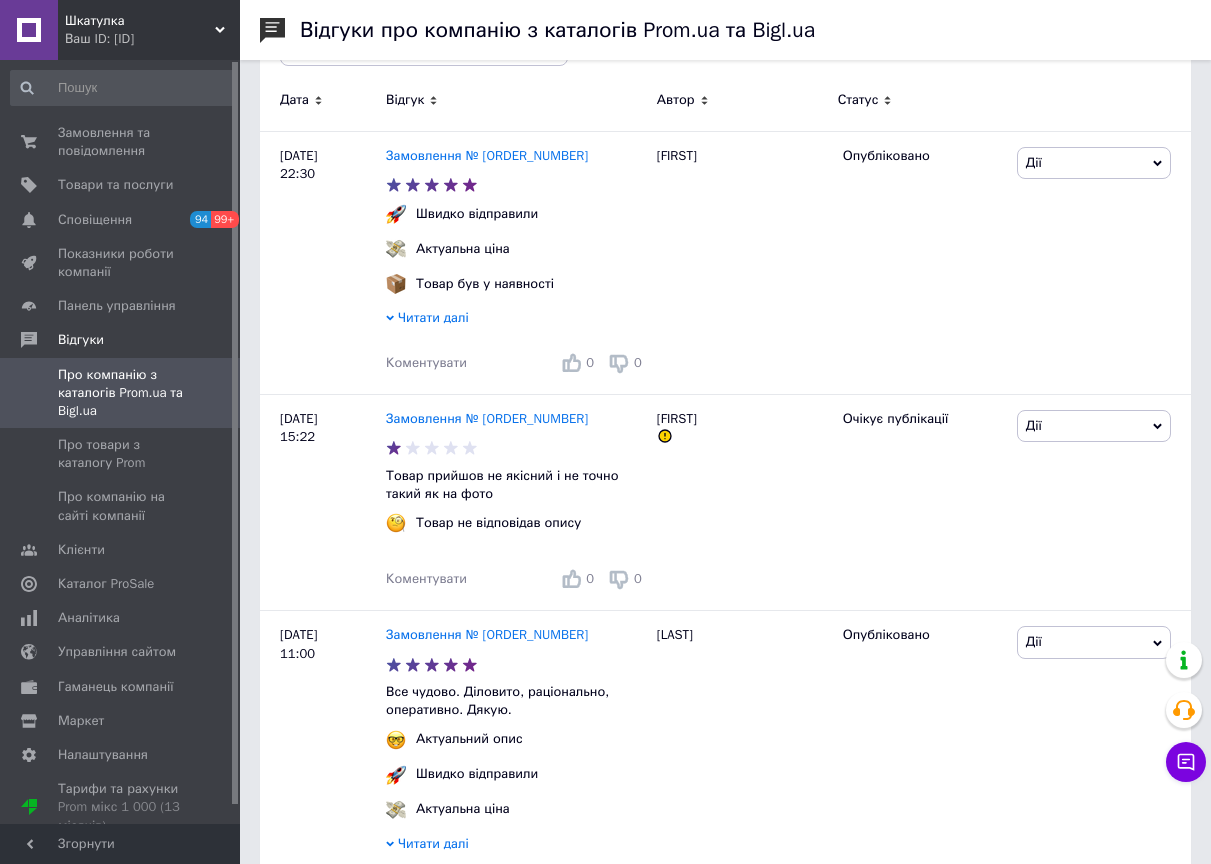 scroll, scrollTop: 0, scrollLeft: 0, axis: both 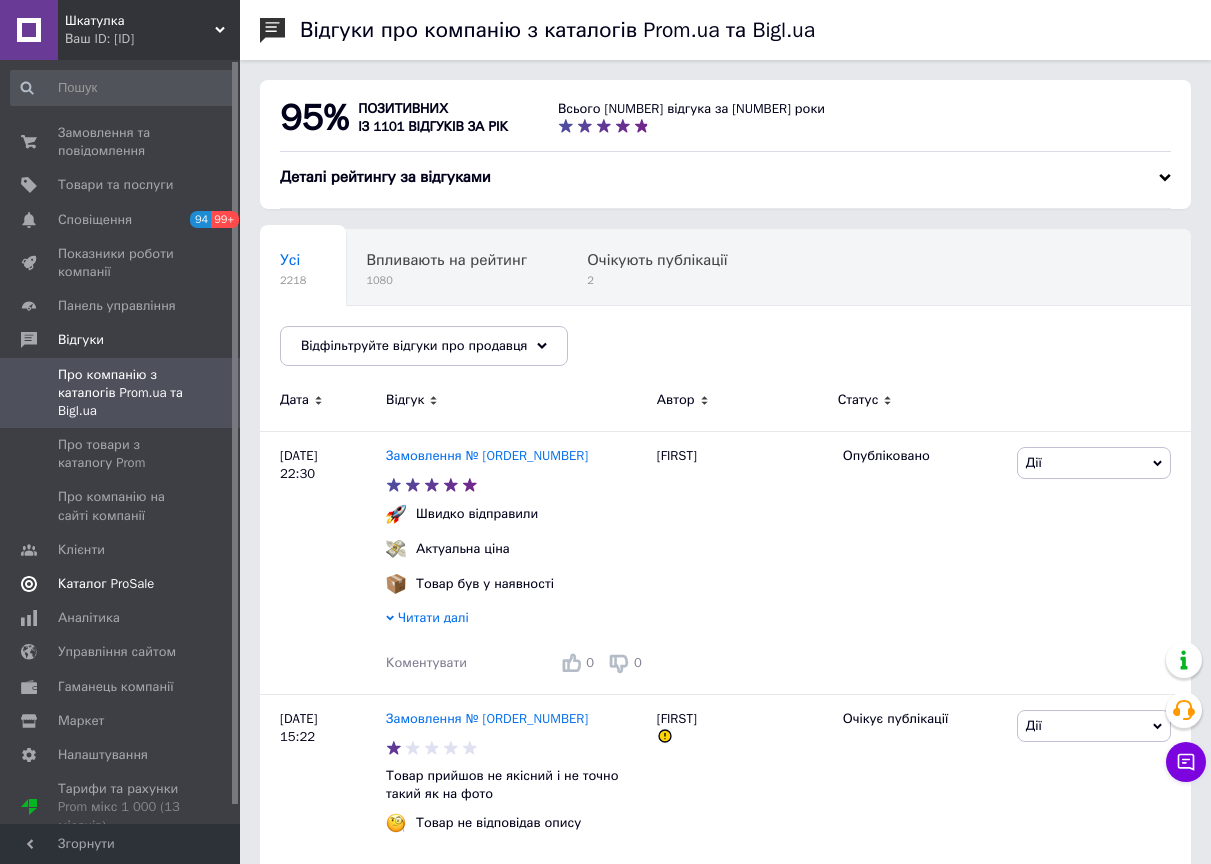 click on "Каталог ProSale" at bounding box center (106, 584) 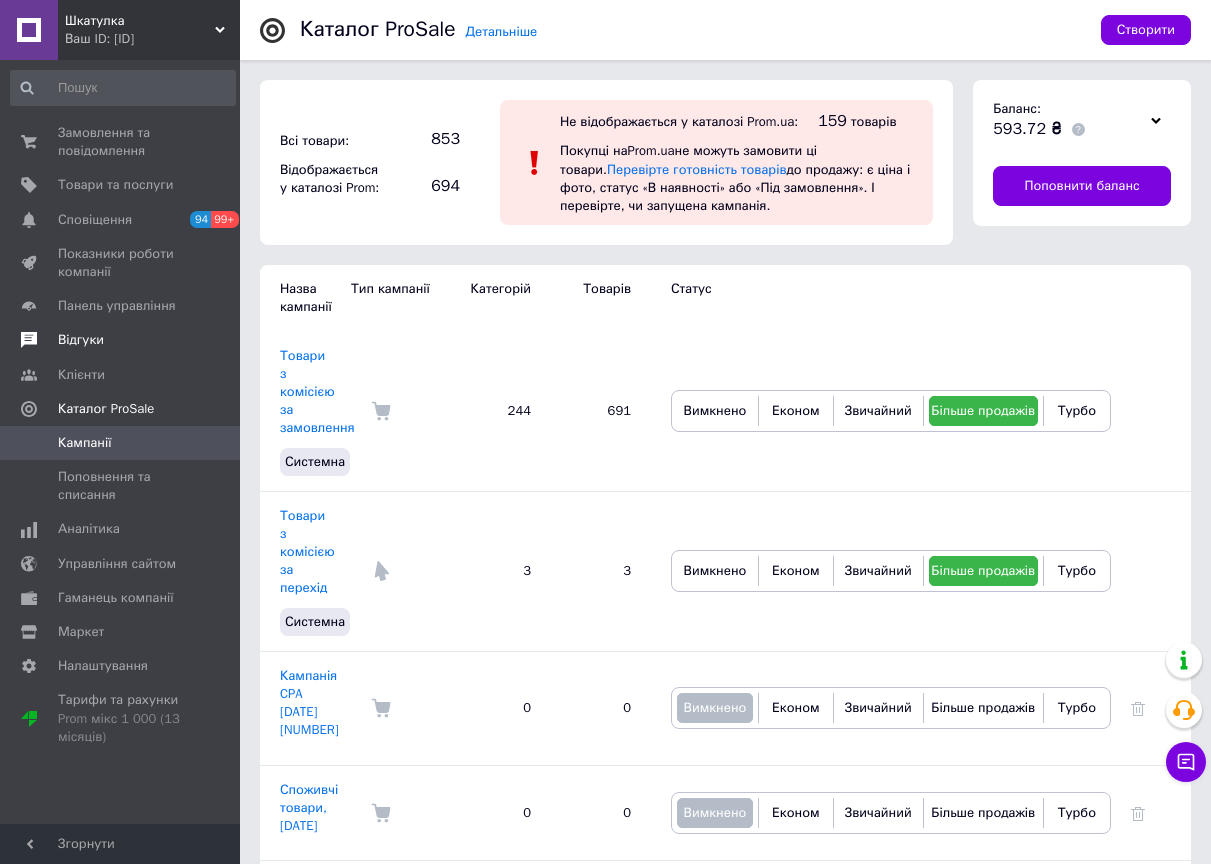 click on "Відгуки" at bounding box center (81, 340) 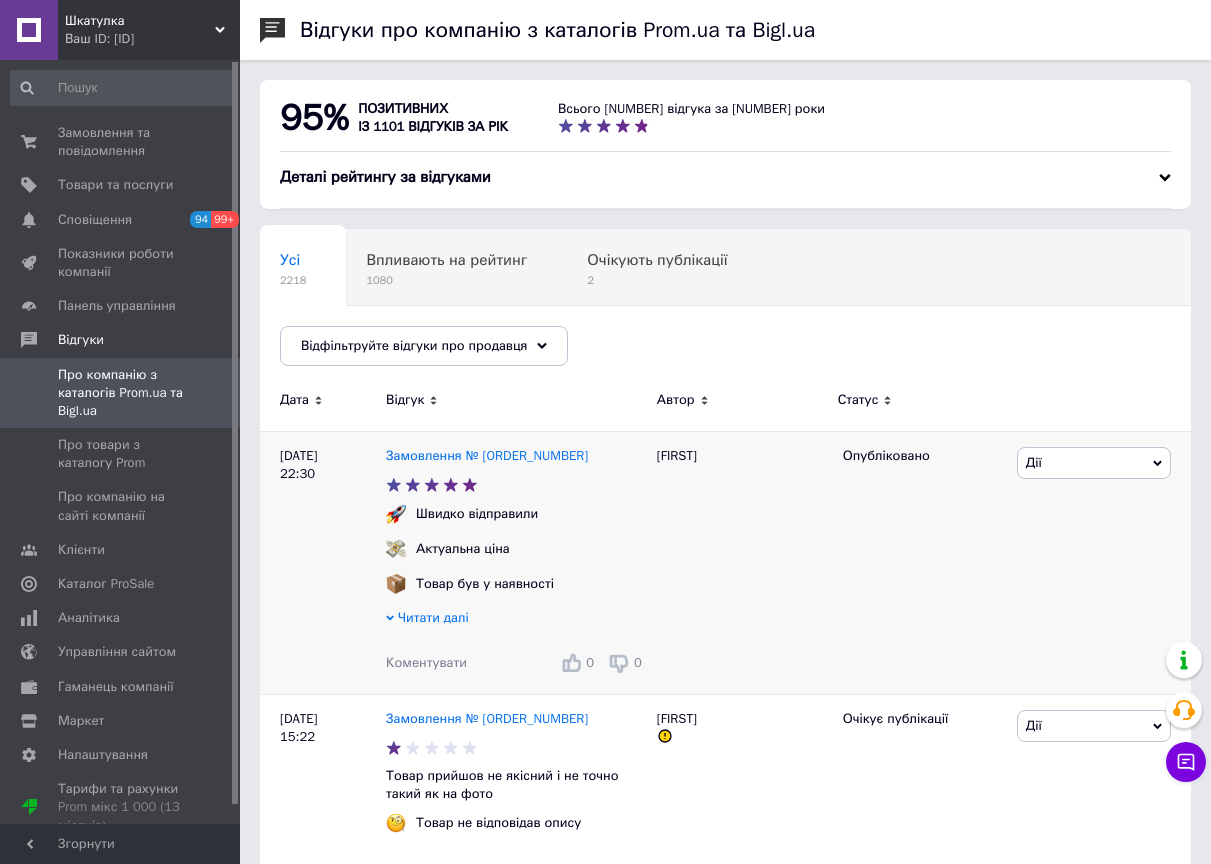 scroll, scrollTop: 200, scrollLeft: 0, axis: vertical 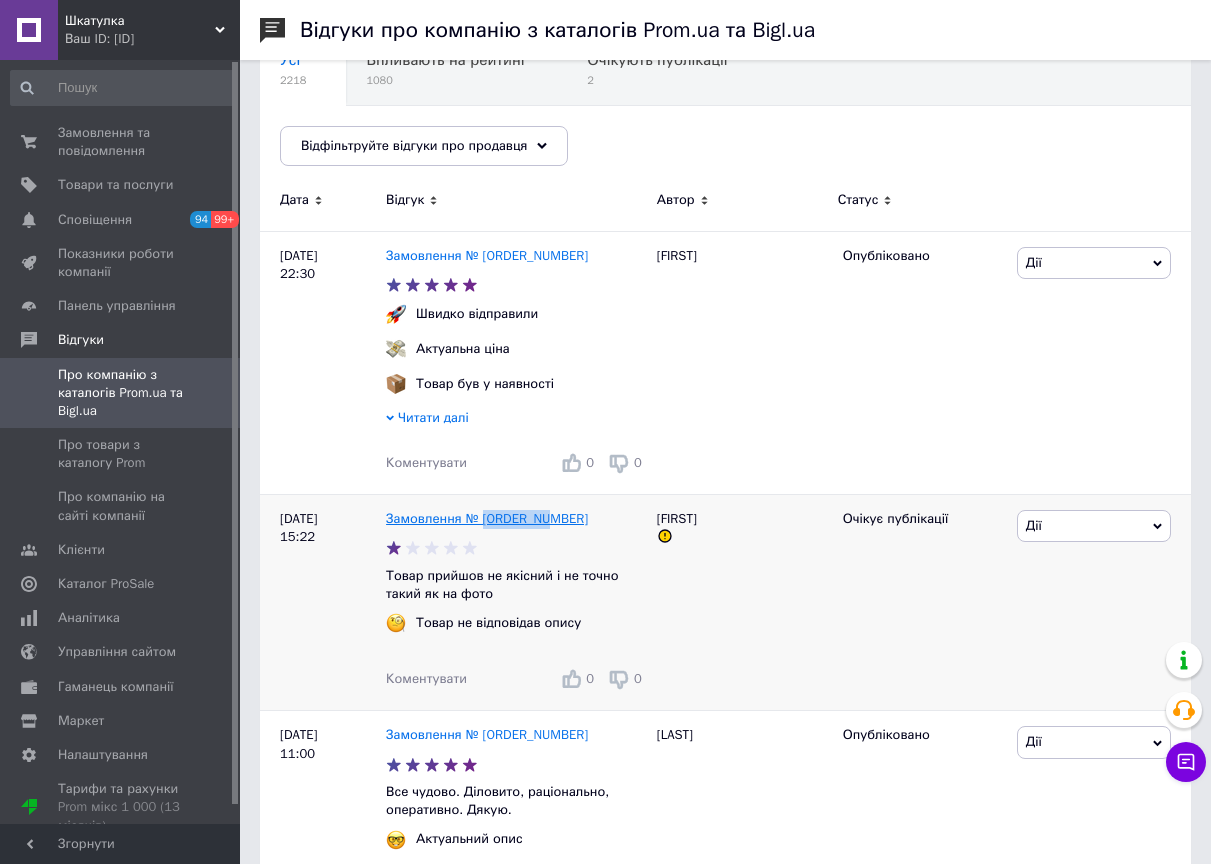 drag, startPoint x: 481, startPoint y: 524, endPoint x: 543, endPoint y: 525, distance: 62.008064 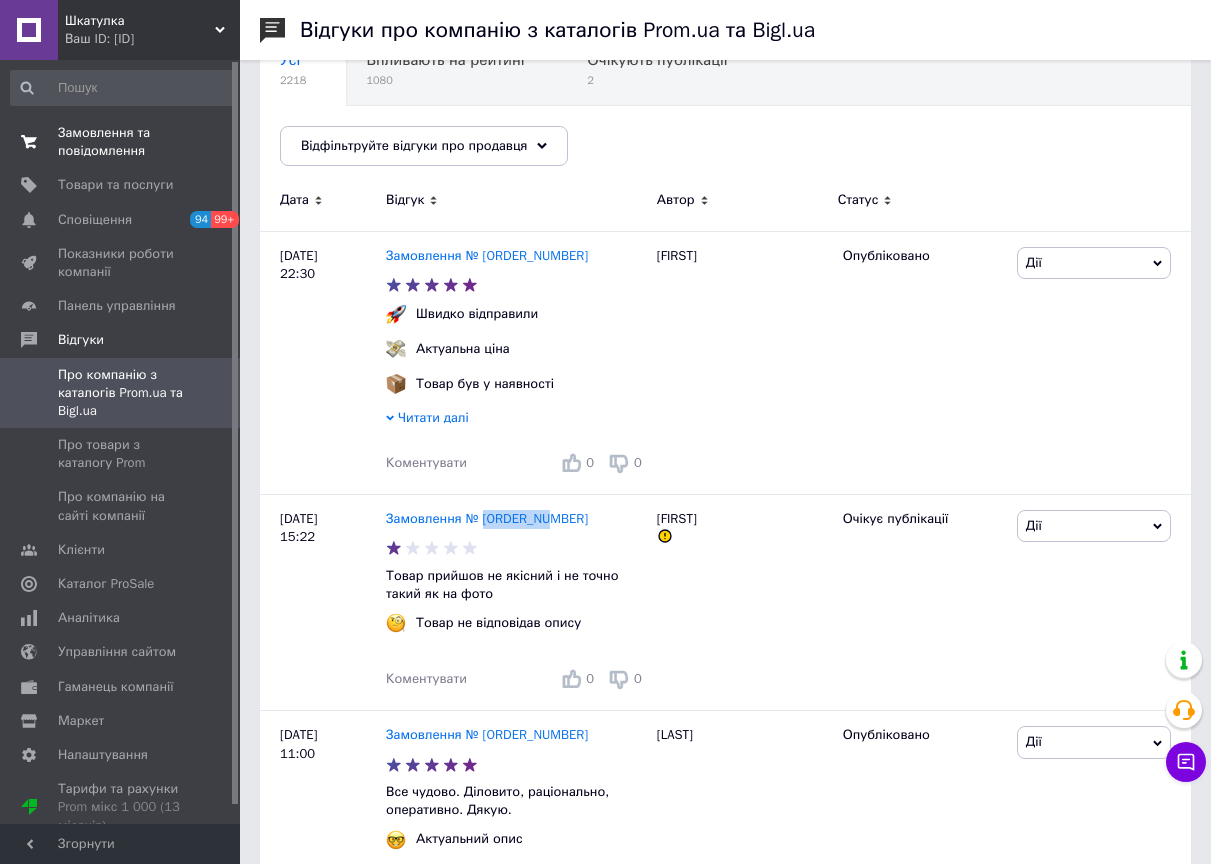 click on "Замовлення та повідомлення" at bounding box center (121, 142) 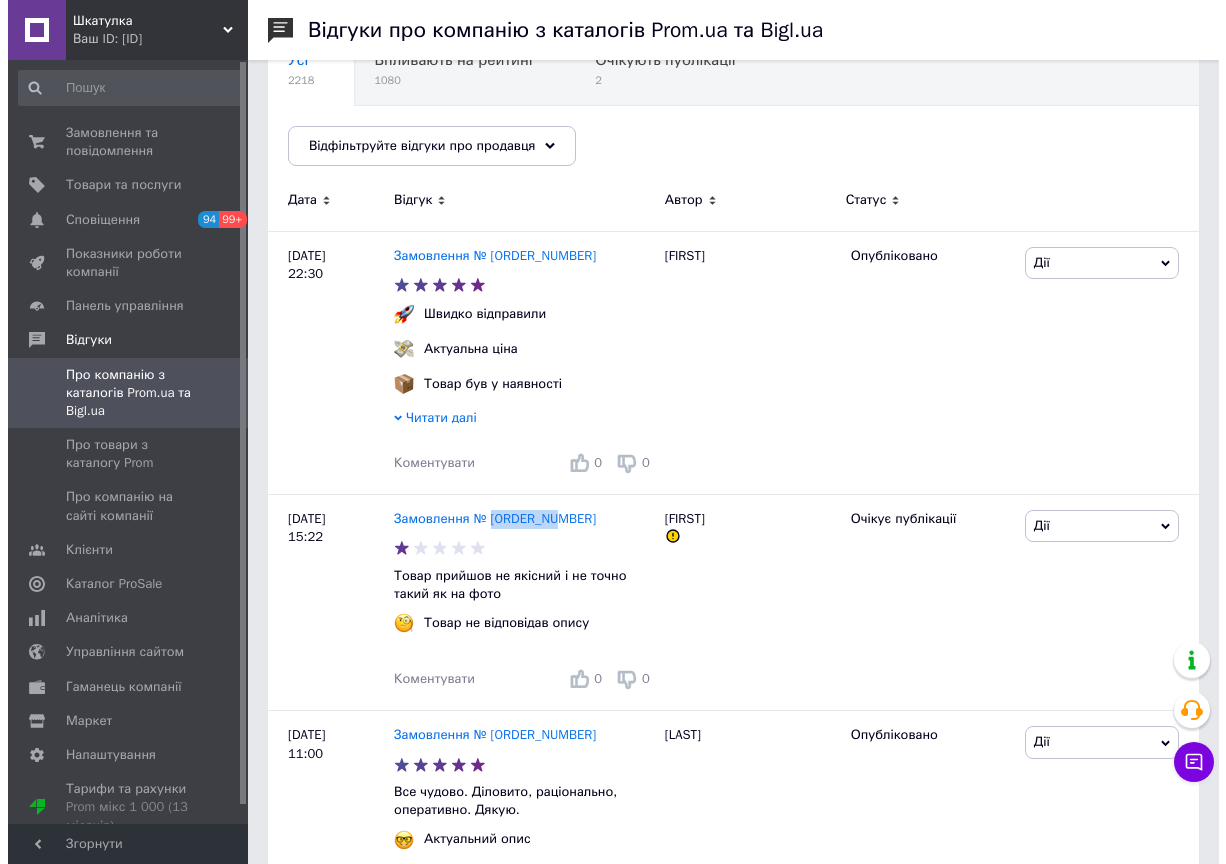 scroll, scrollTop: 0, scrollLeft: 0, axis: both 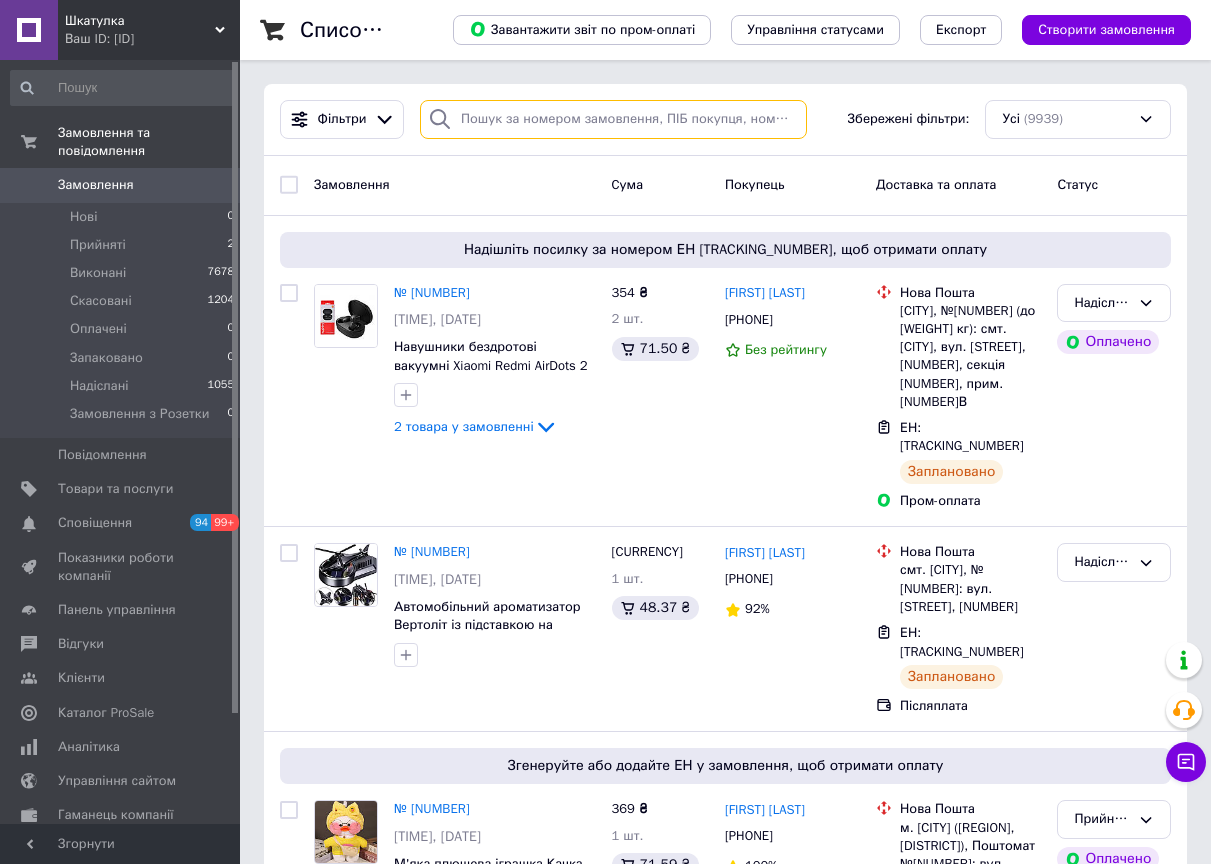 click at bounding box center (613, 119) 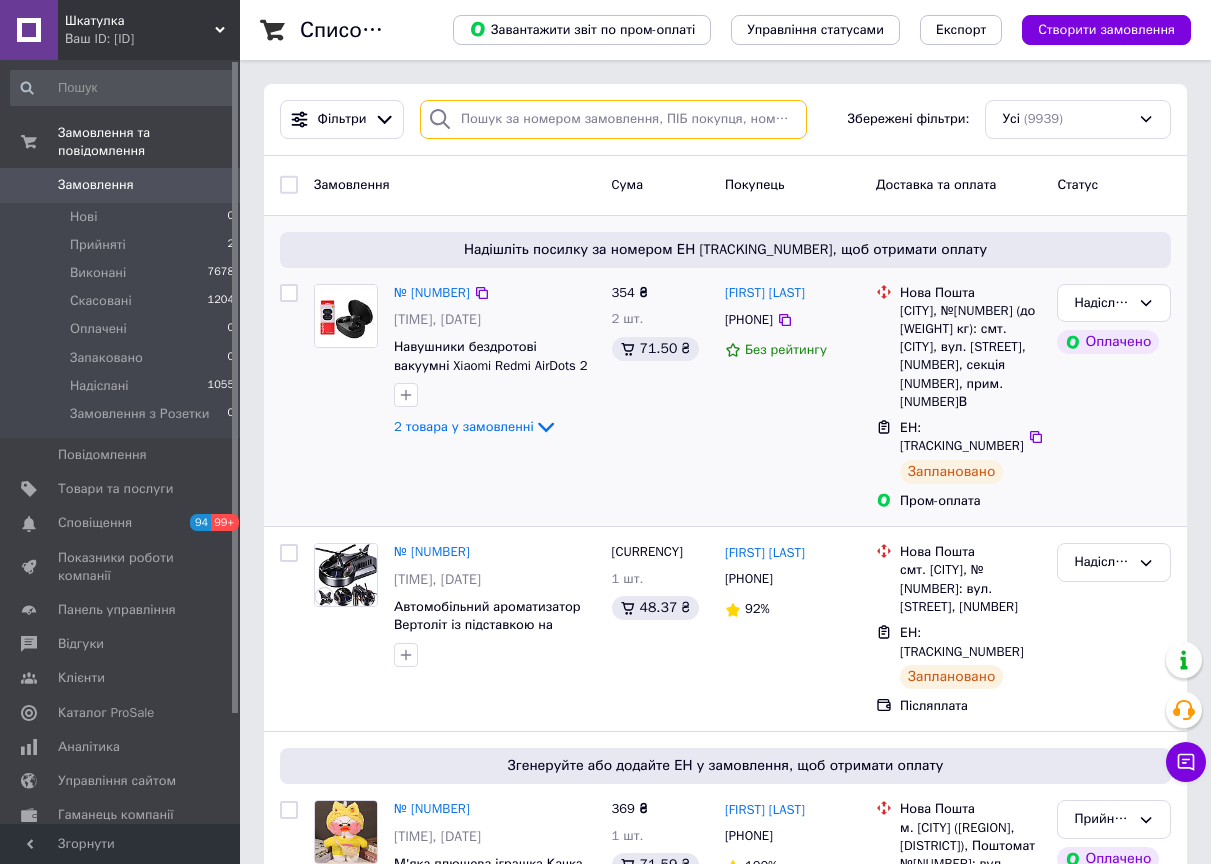 paste on "350620003" 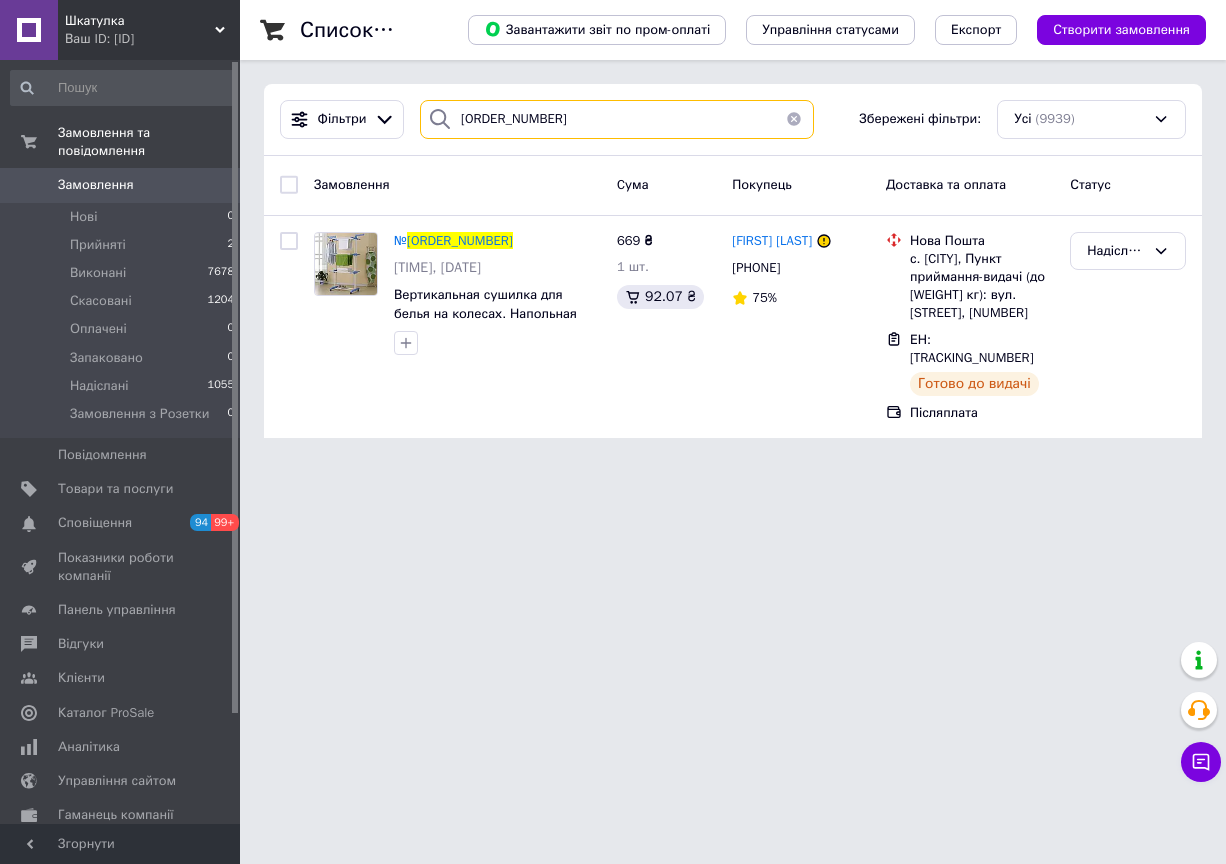 type on "350620003" 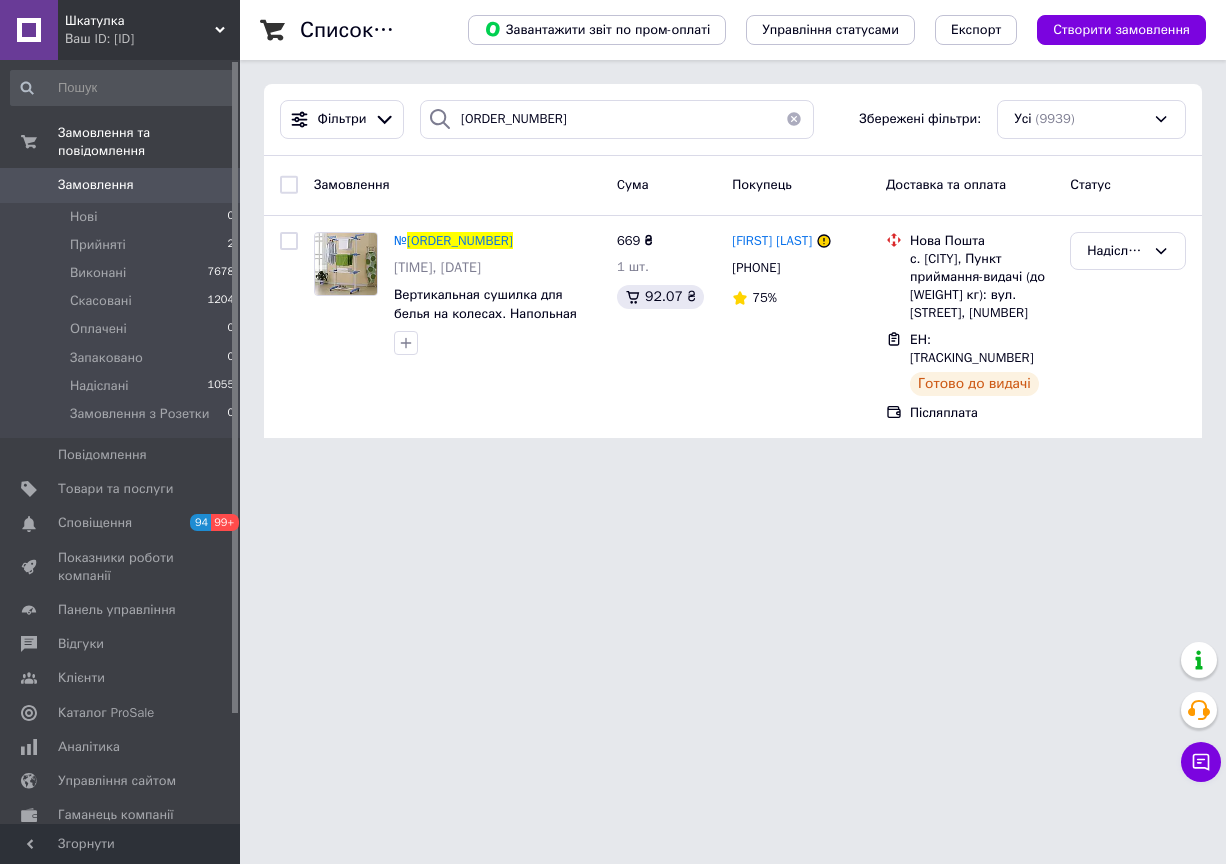 click on "Ваш ID: 3788740" at bounding box center (152, 39) 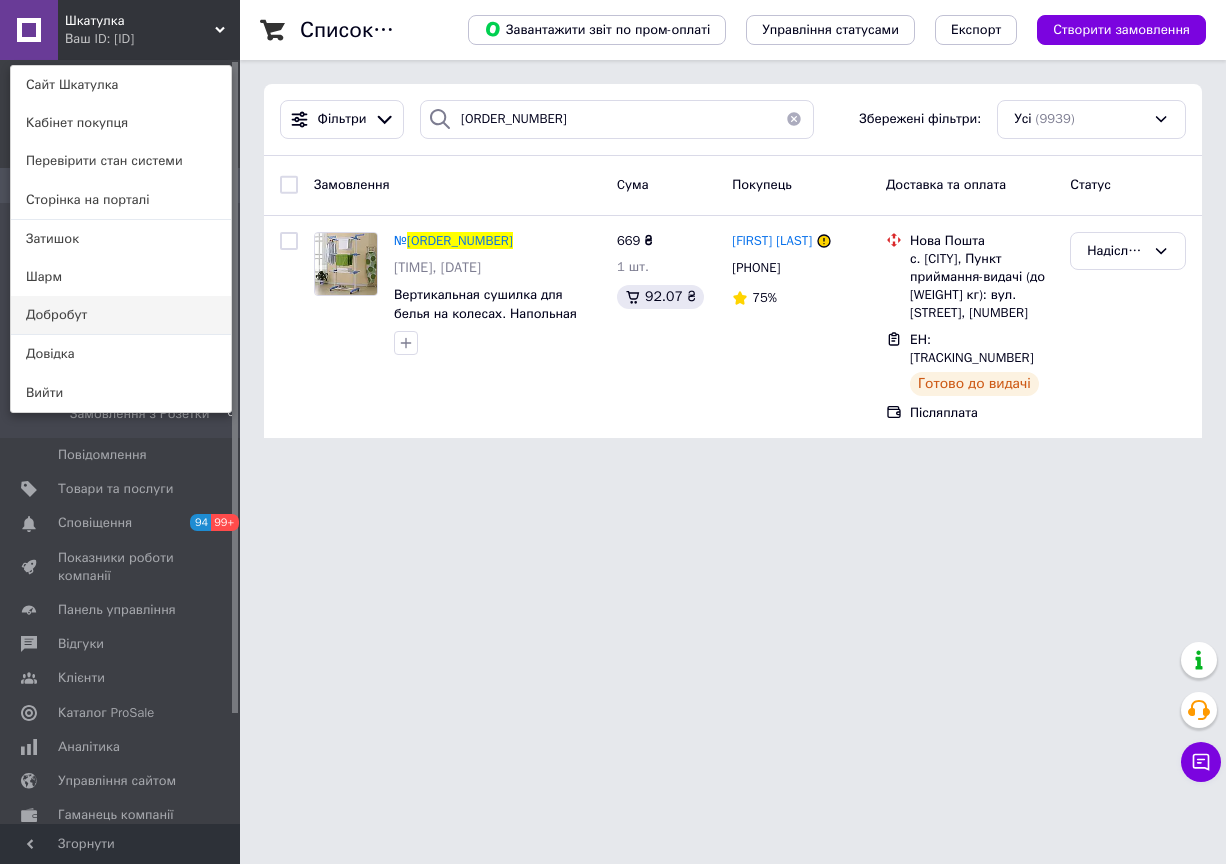 click on "Добробут" at bounding box center (121, 315) 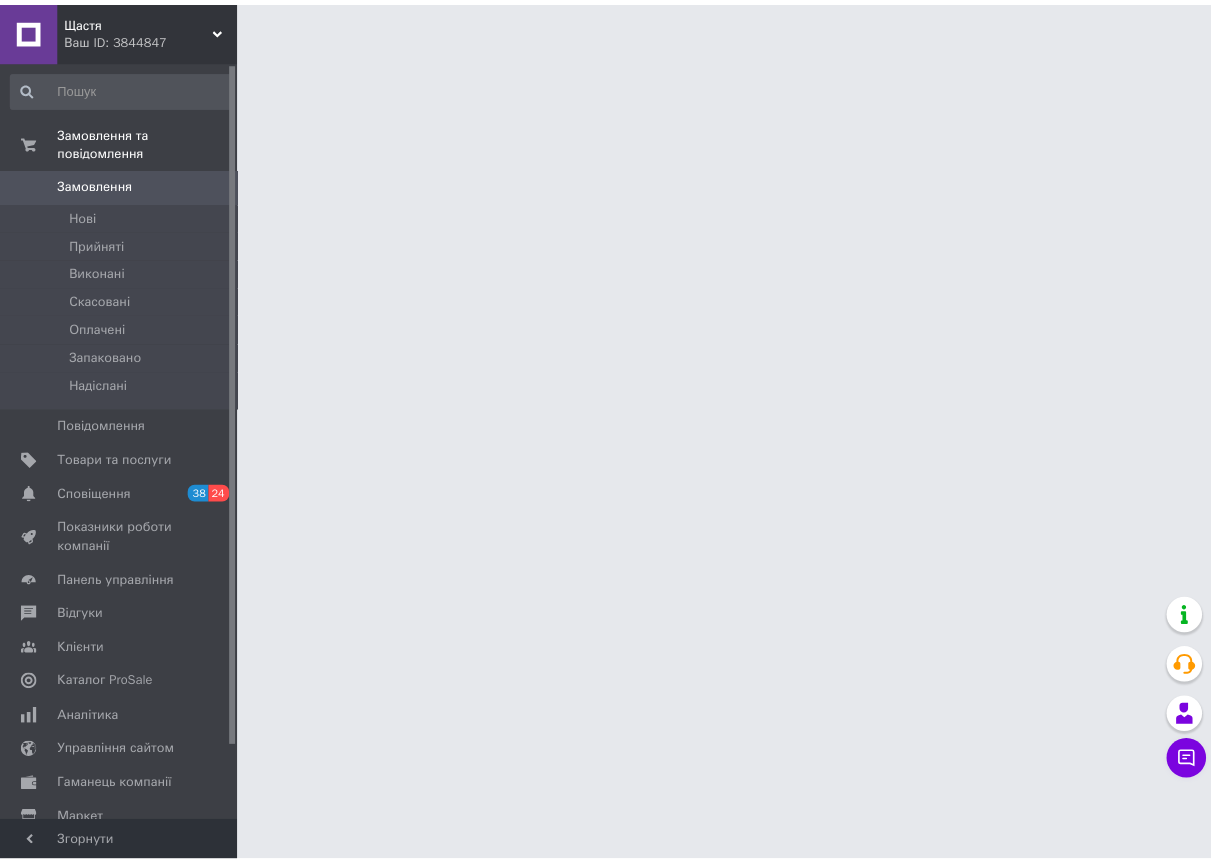scroll, scrollTop: 0, scrollLeft: 0, axis: both 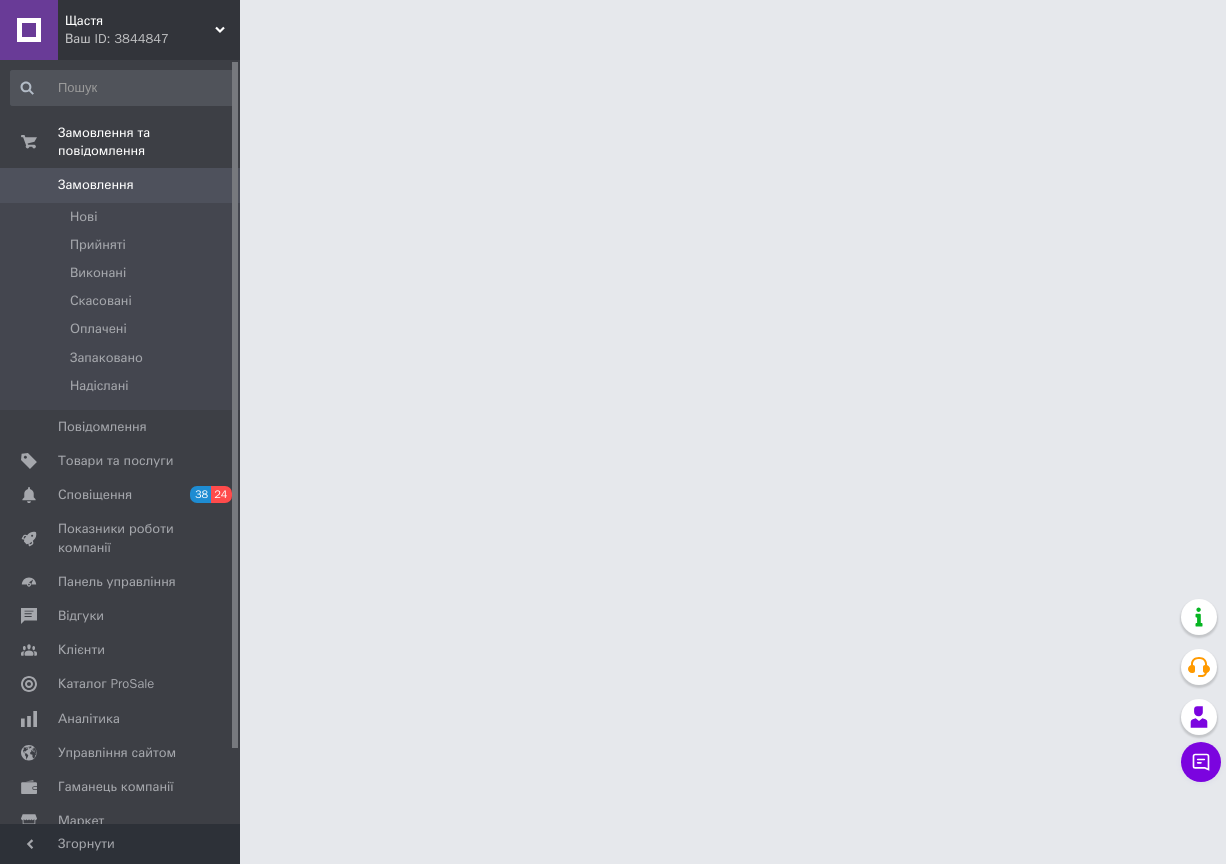 click on "Щастя" at bounding box center [140, 21] 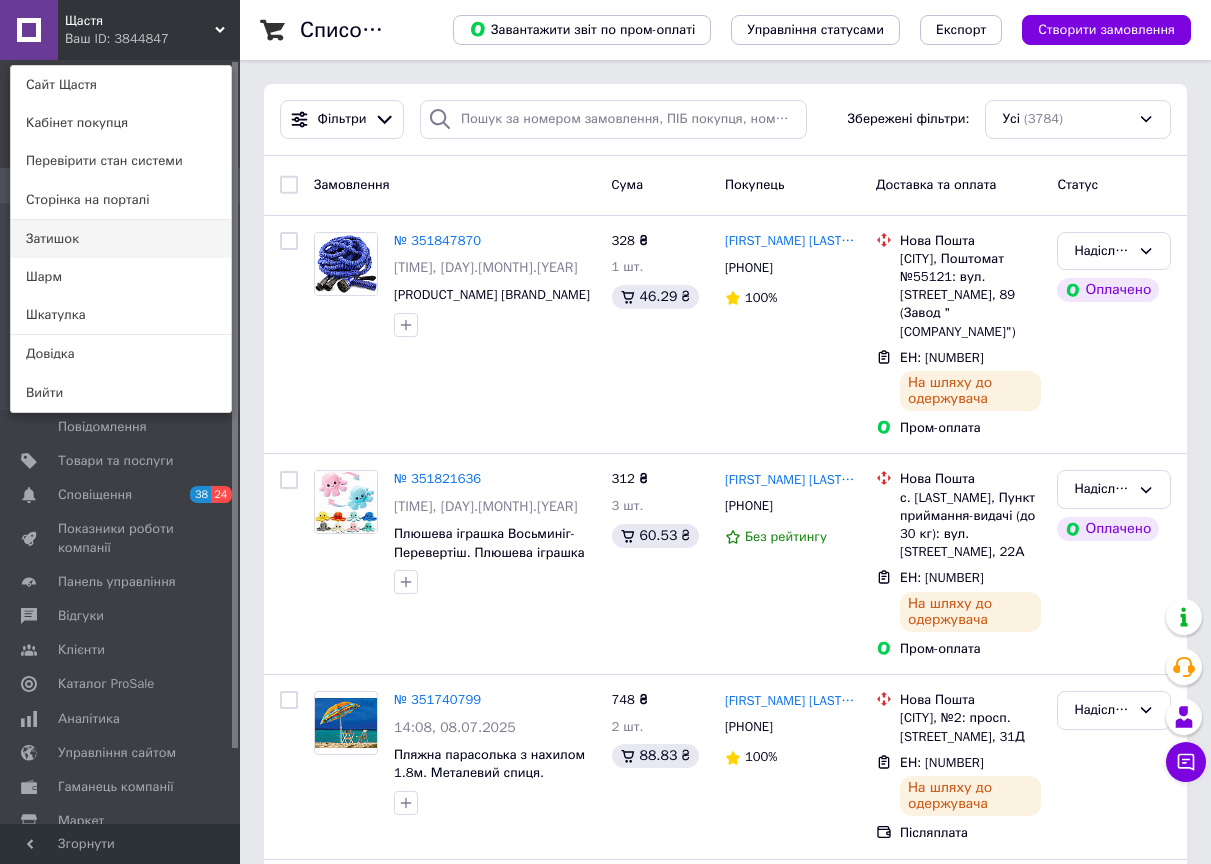 click on "Затишок" at bounding box center (121, 239) 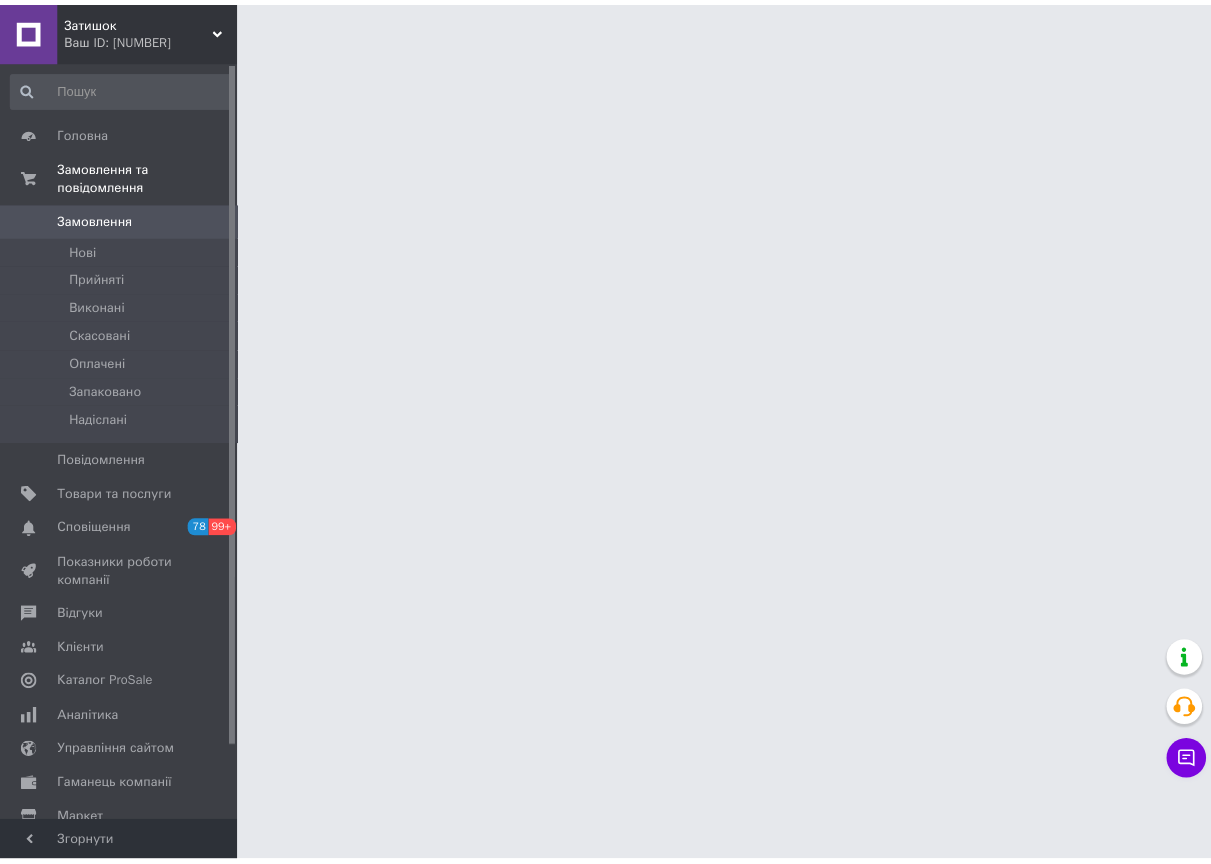 scroll, scrollTop: 0, scrollLeft: 0, axis: both 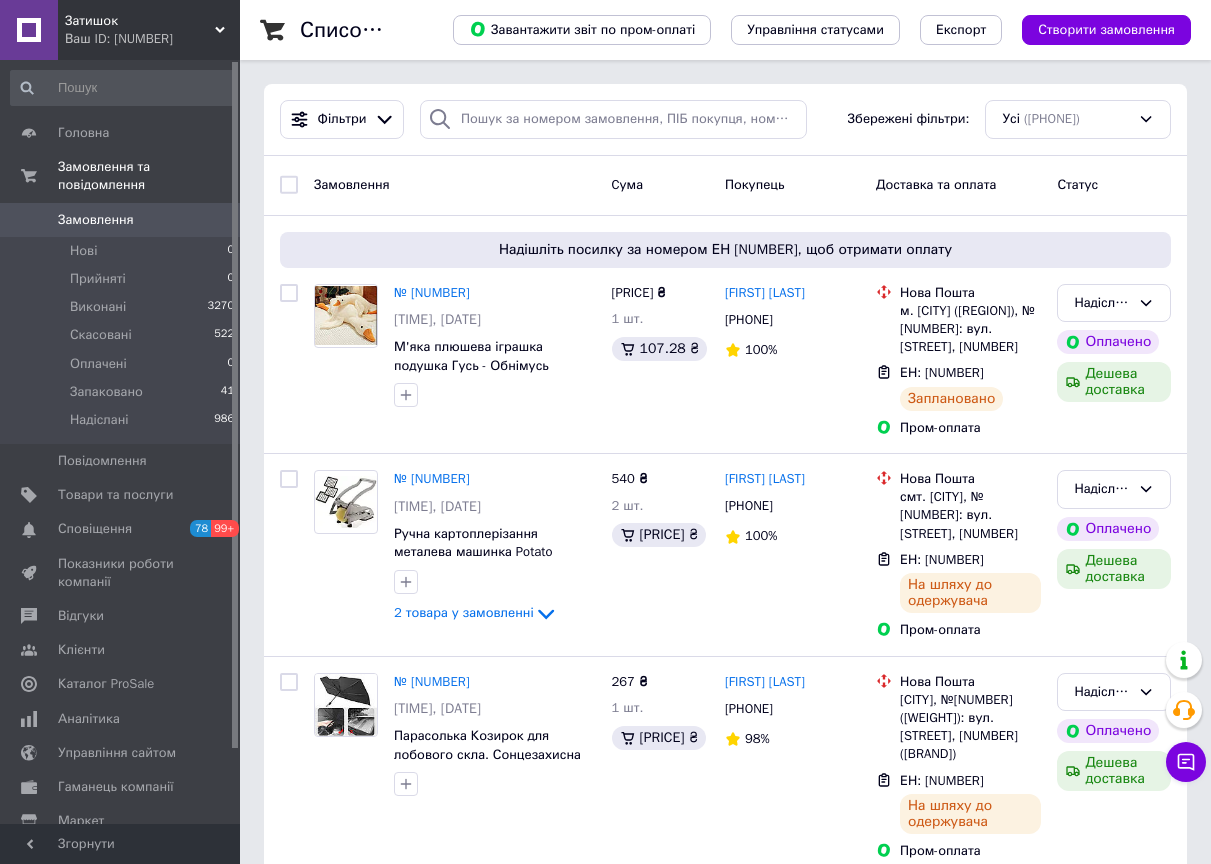 click on "Ваш ID: [NUMBER]" at bounding box center [152, 39] 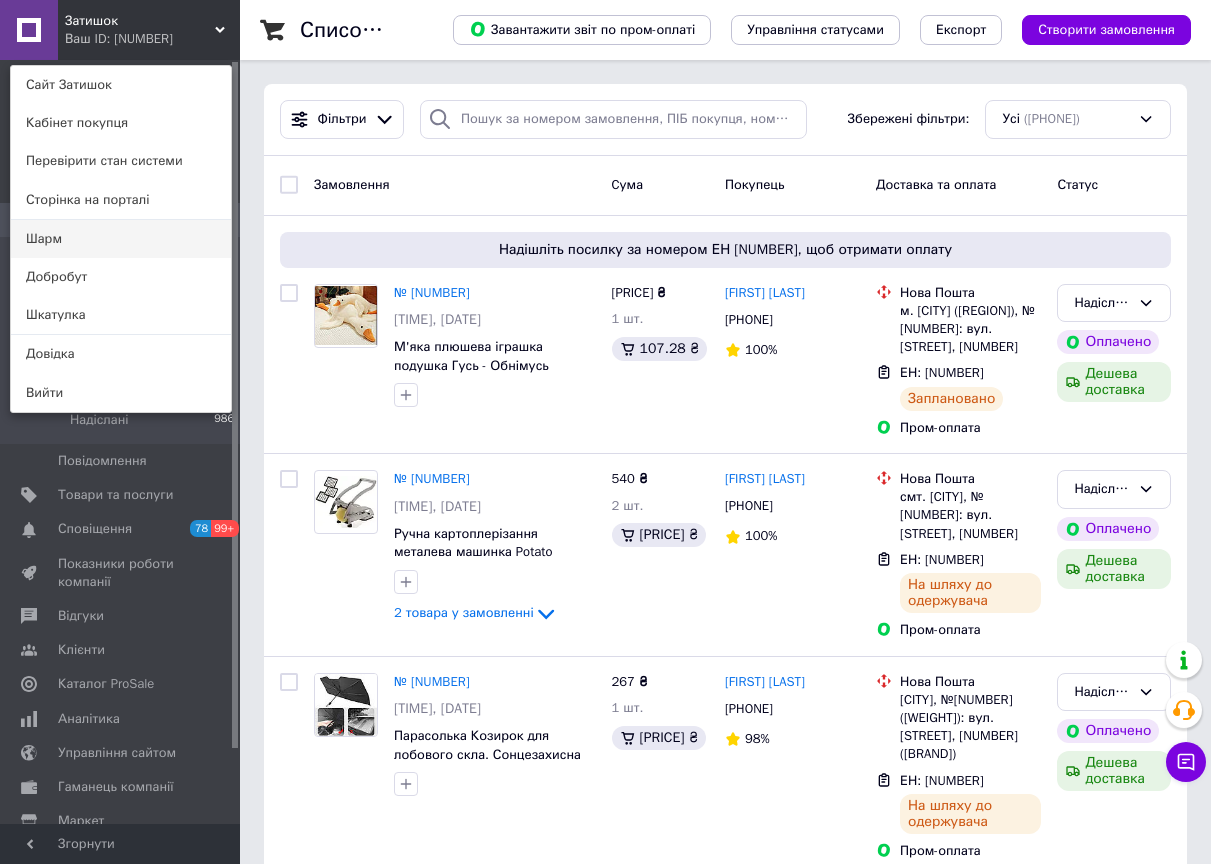 click on "Шарм" at bounding box center [121, 239] 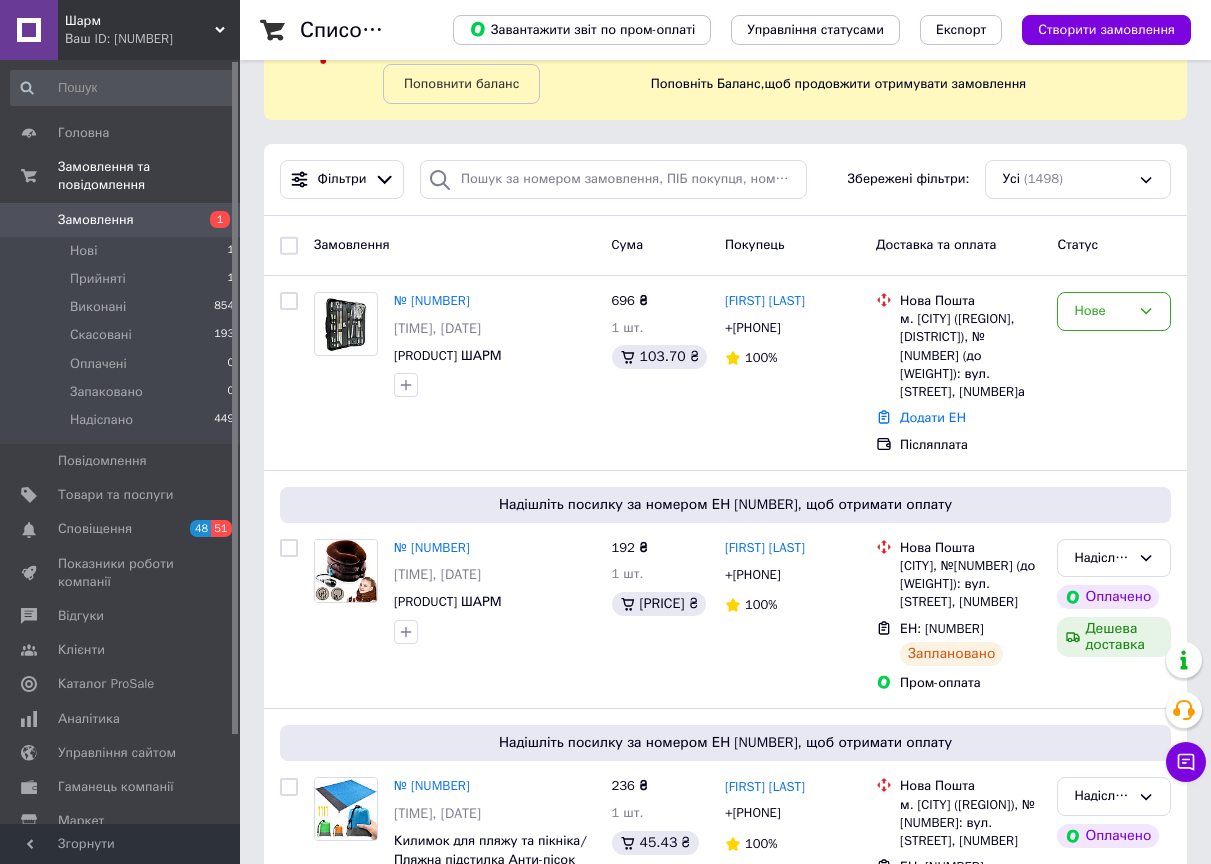 scroll, scrollTop: 200, scrollLeft: 0, axis: vertical 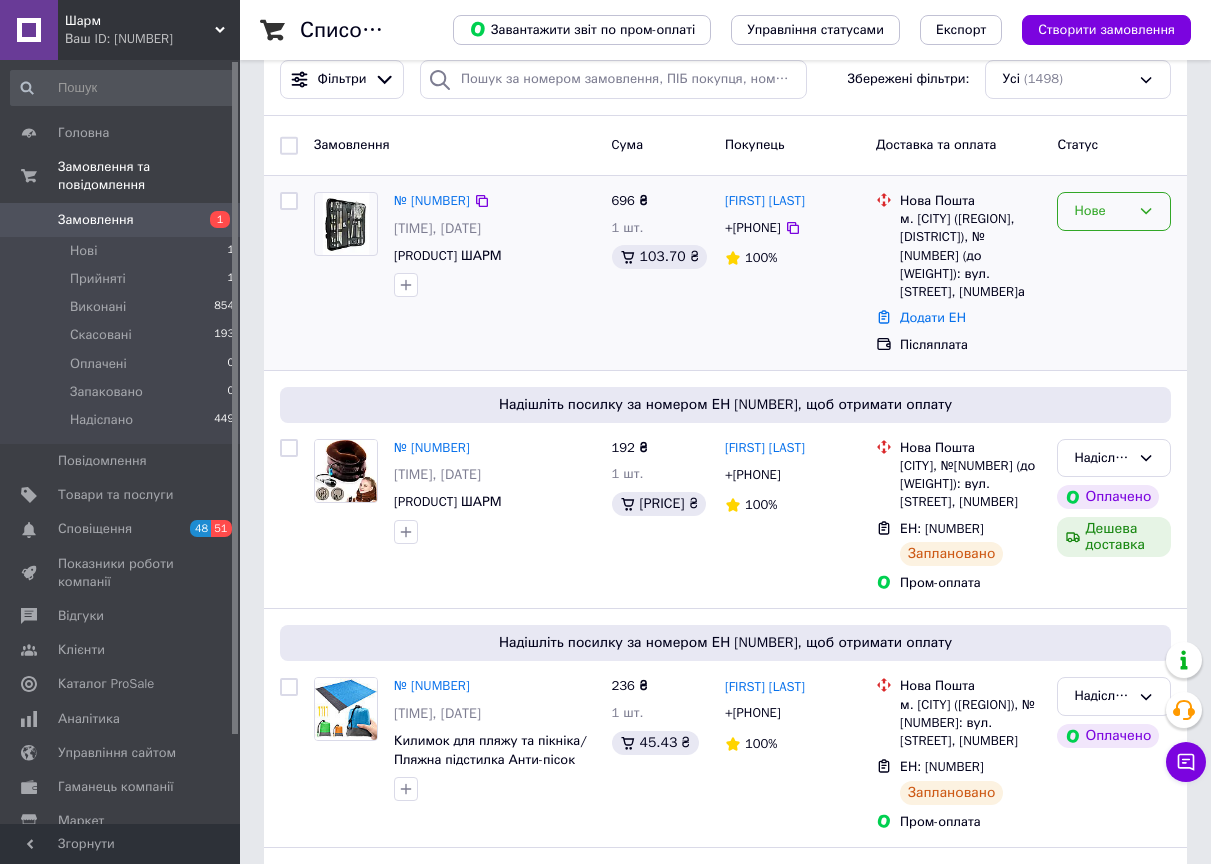 click on "Нове" at bounding box center (1114, 211) 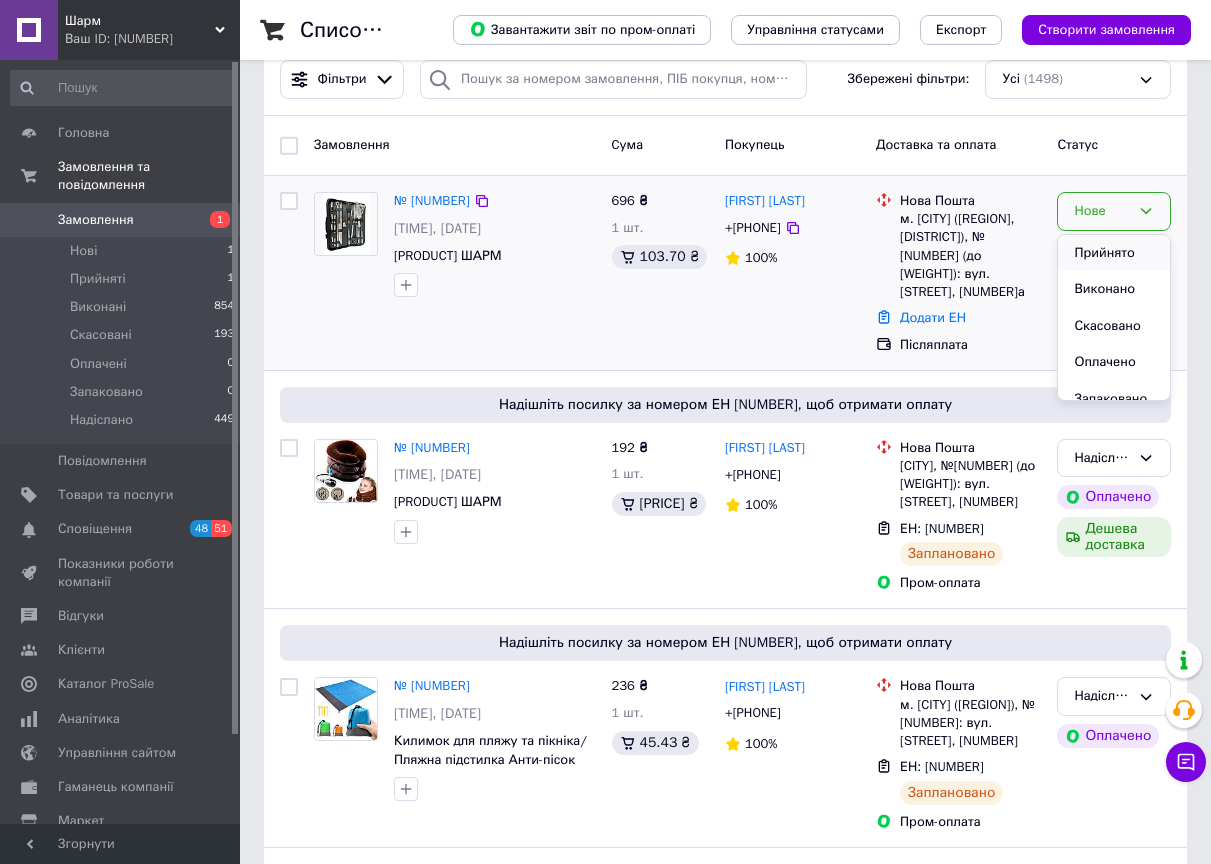 click on "Прийнято" at bounding box center (1114, 253) 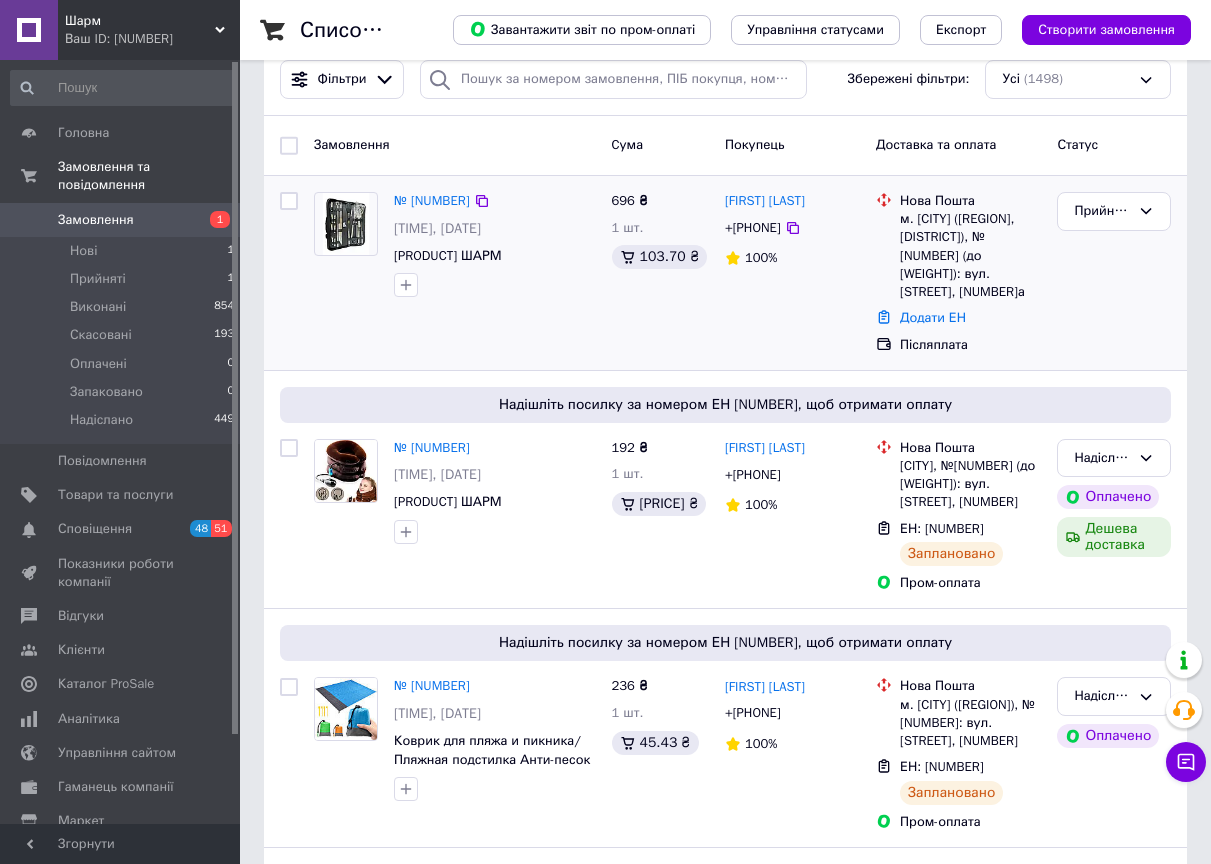 scroll, scrollTop: 0, scrollLeft: 0, axis: both 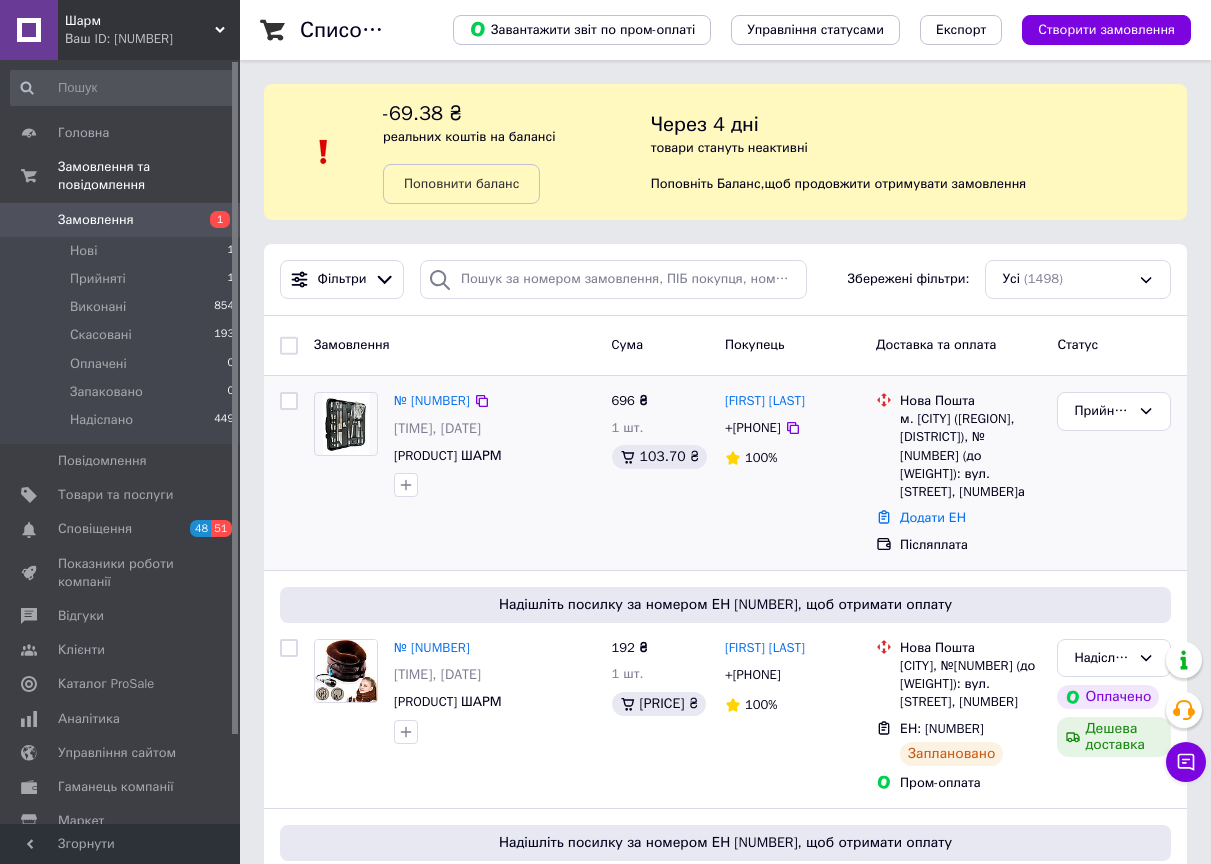 click on "Ваш ID: [NUMBER]" at bounding box center (152, 39) 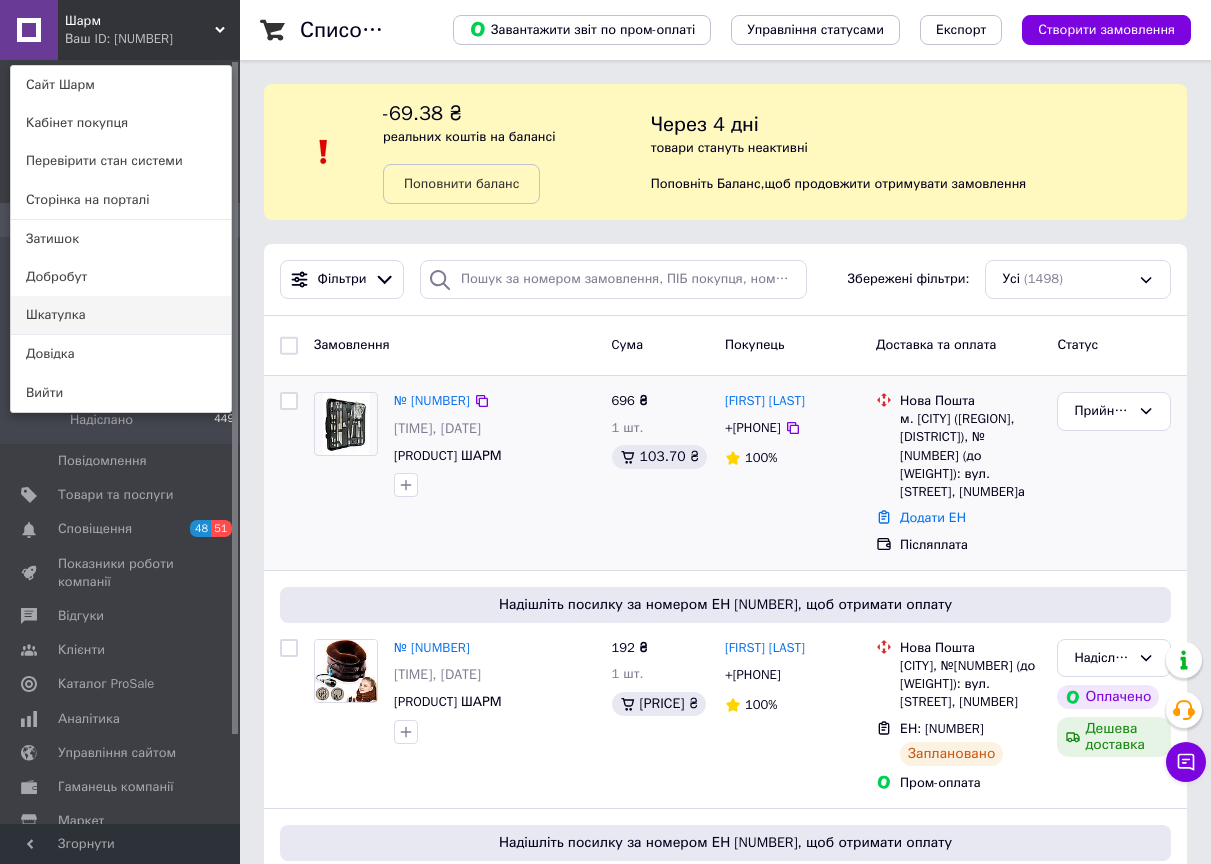 click on "Шкатулка" at bounding box center [121, 315] 